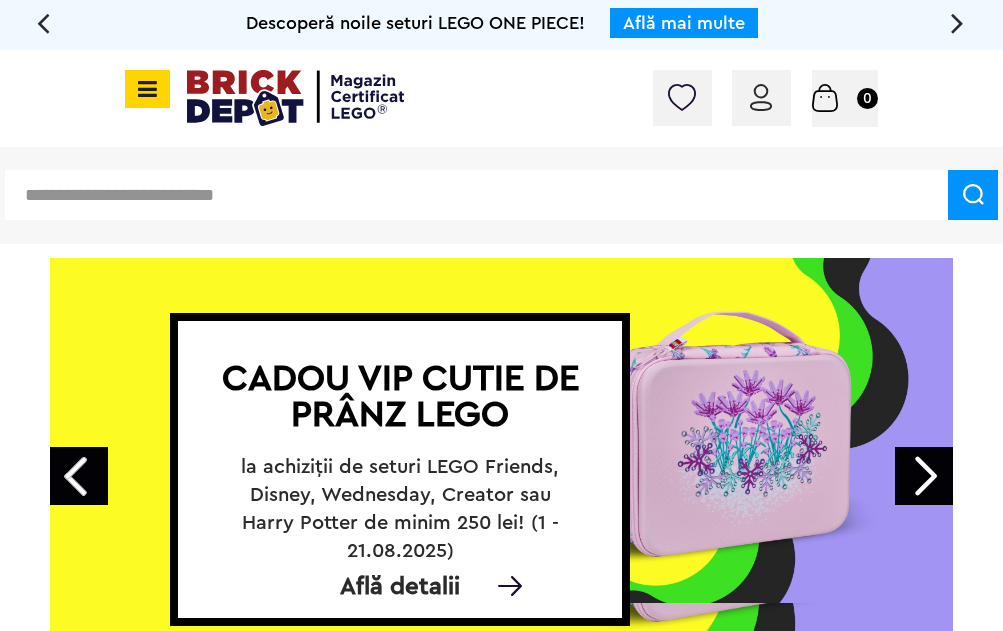 scroll, scrollTop: 0, scrollLeft: 0, axis: both 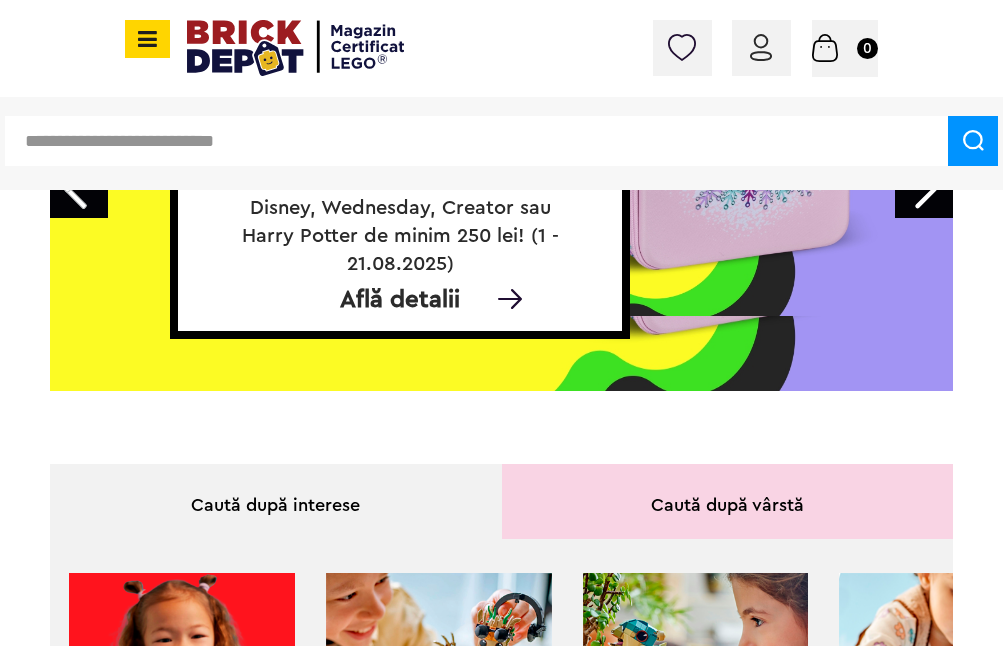 click at bounding box center [761, 47] 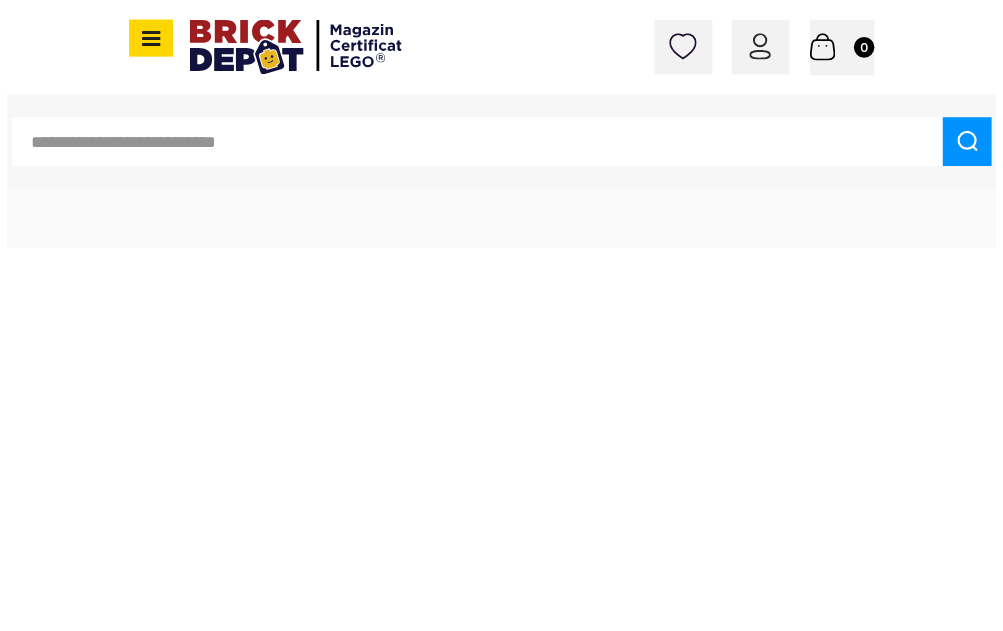 scroll, scrollTop: 0, scrollLeft: 0, axis: both 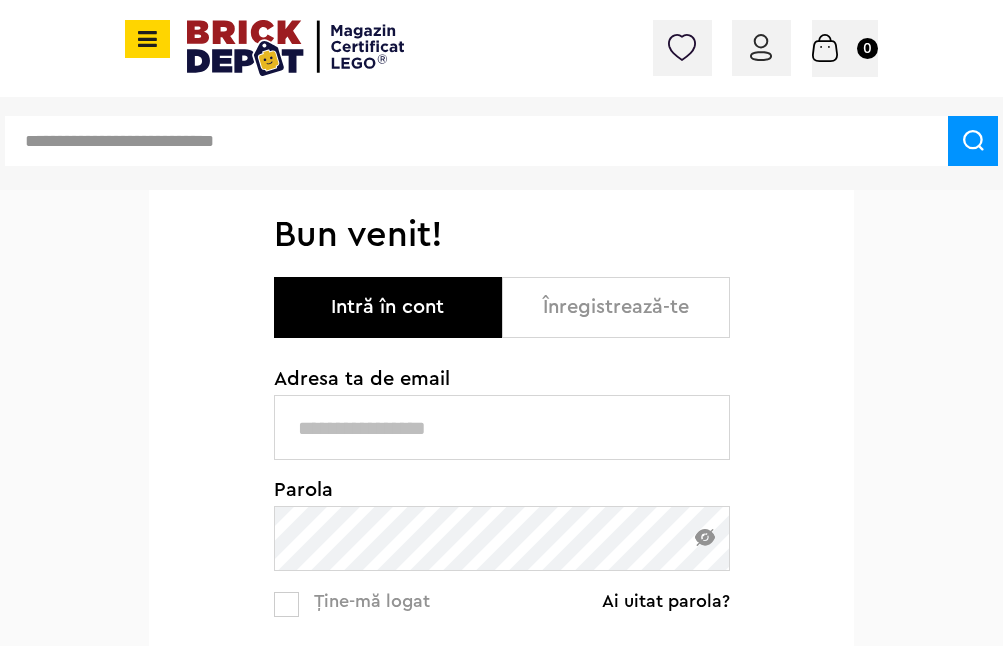 type on "**********" 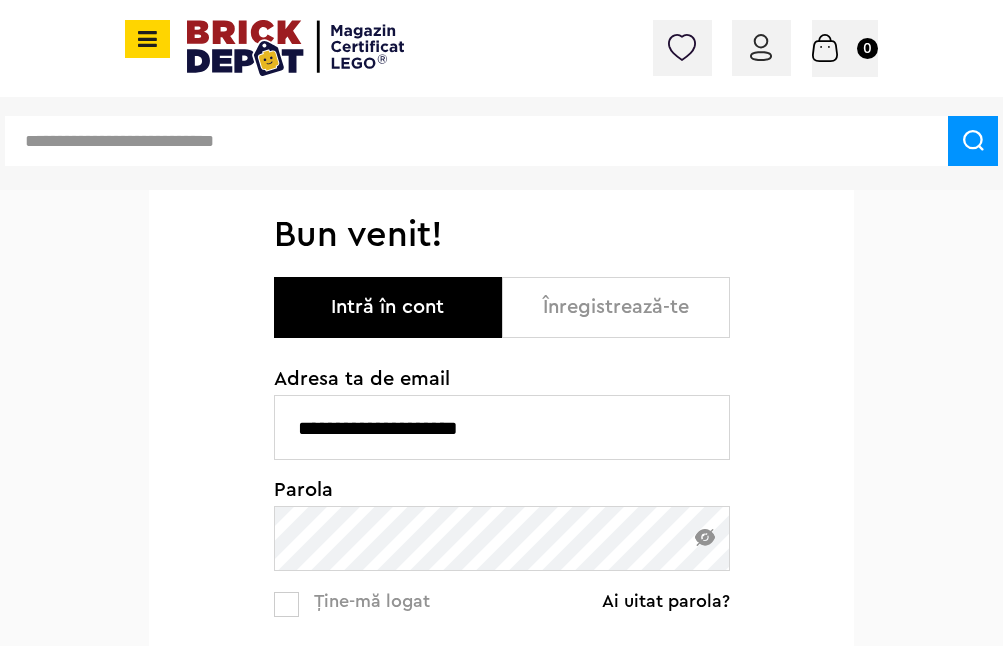 click on "Intră în cont" at bounding box center [388, 307] 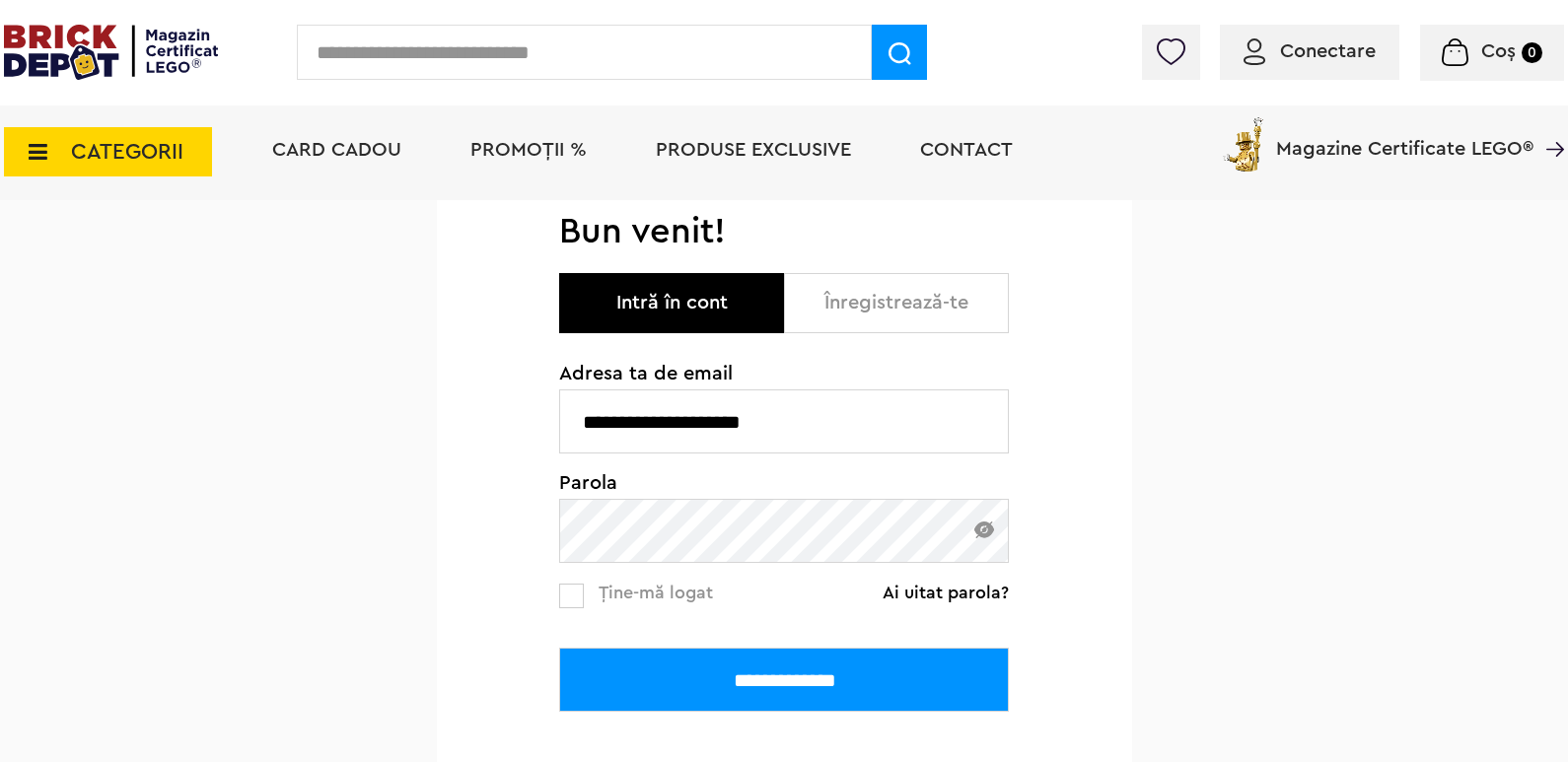 click on "**********" at bounding box center [784, 679] 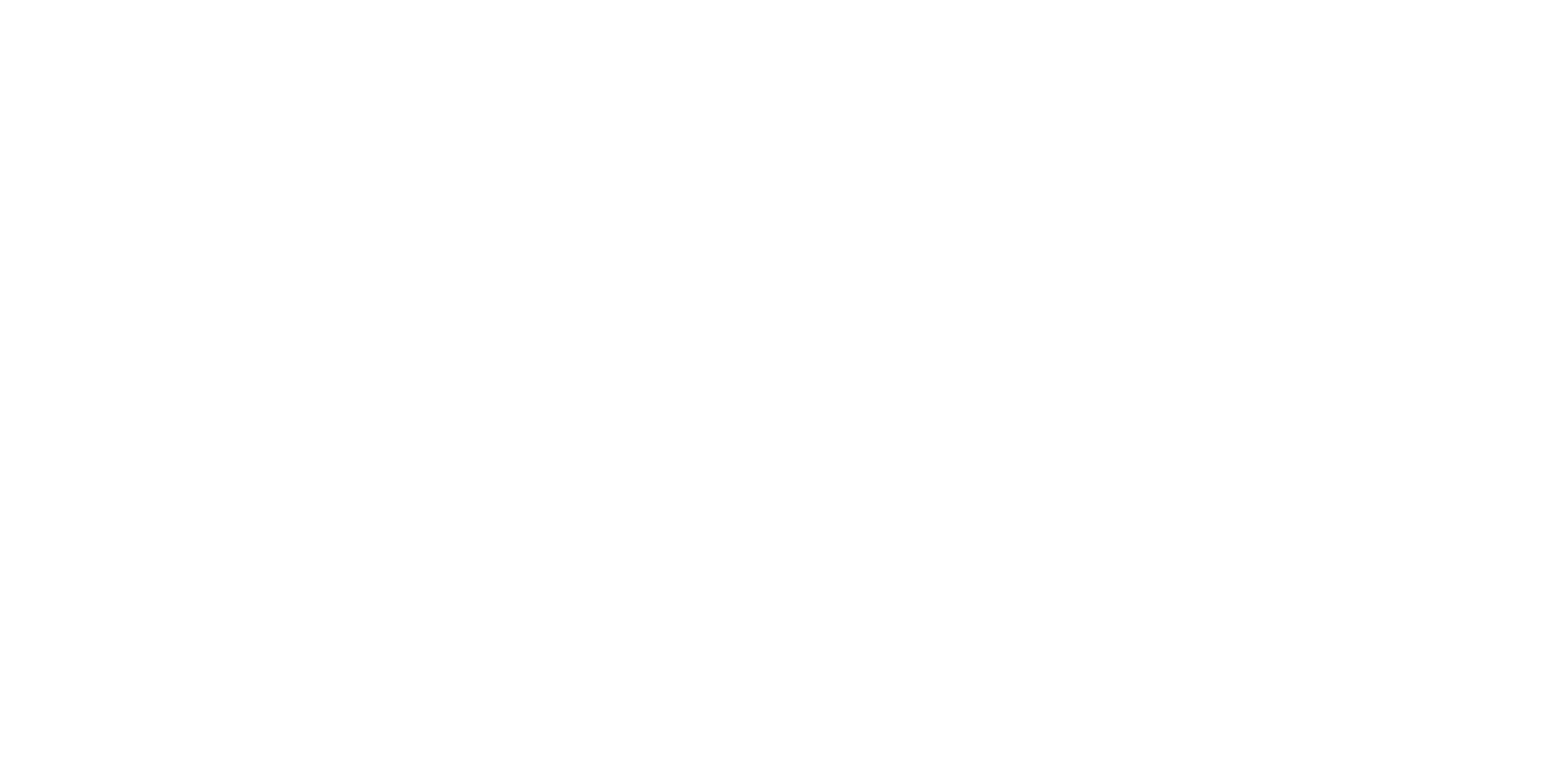 scroll, scrollTop: 0, scrollLeft: 0, axis: both 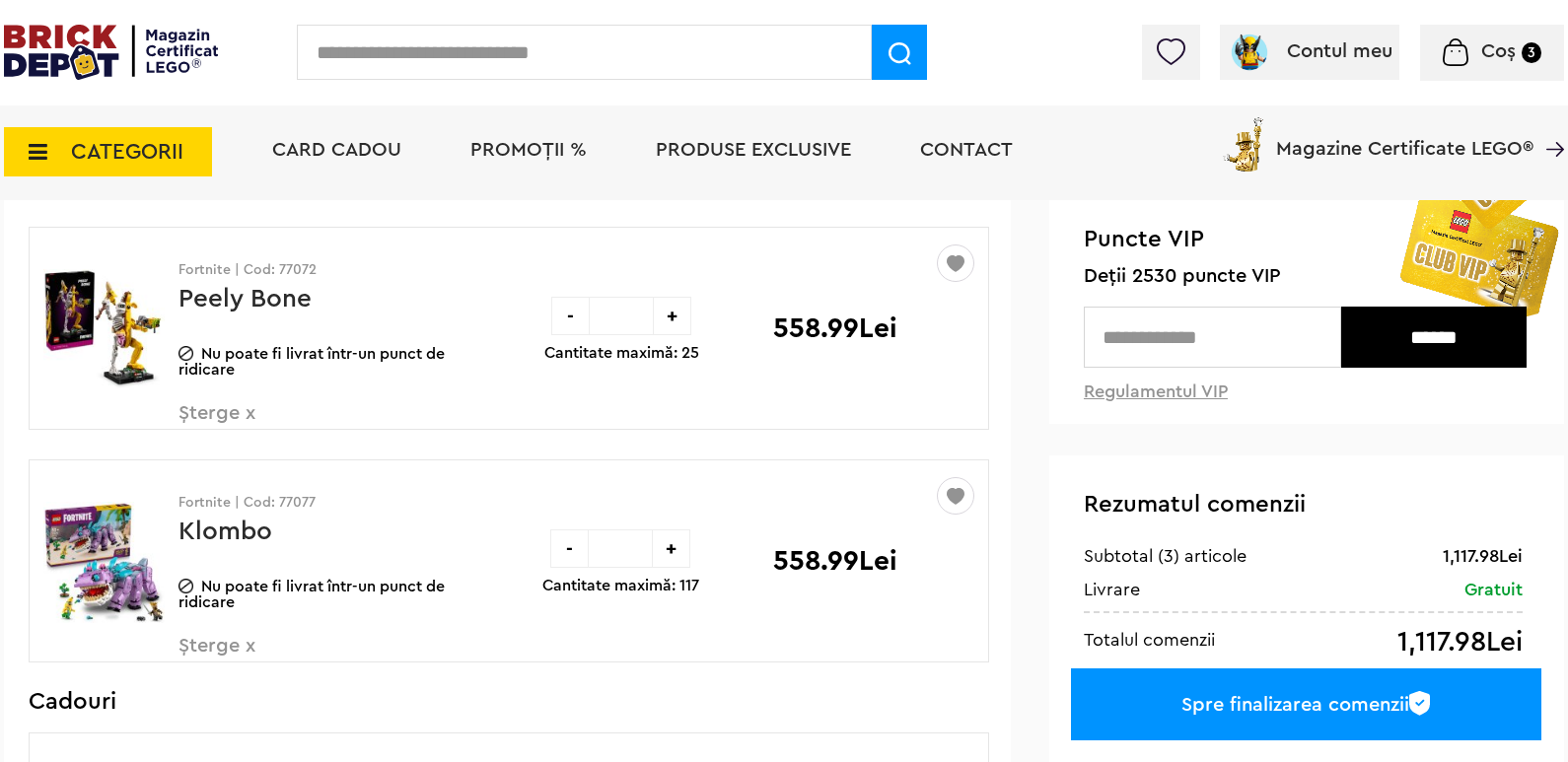 click at bounding box center (584, 52) 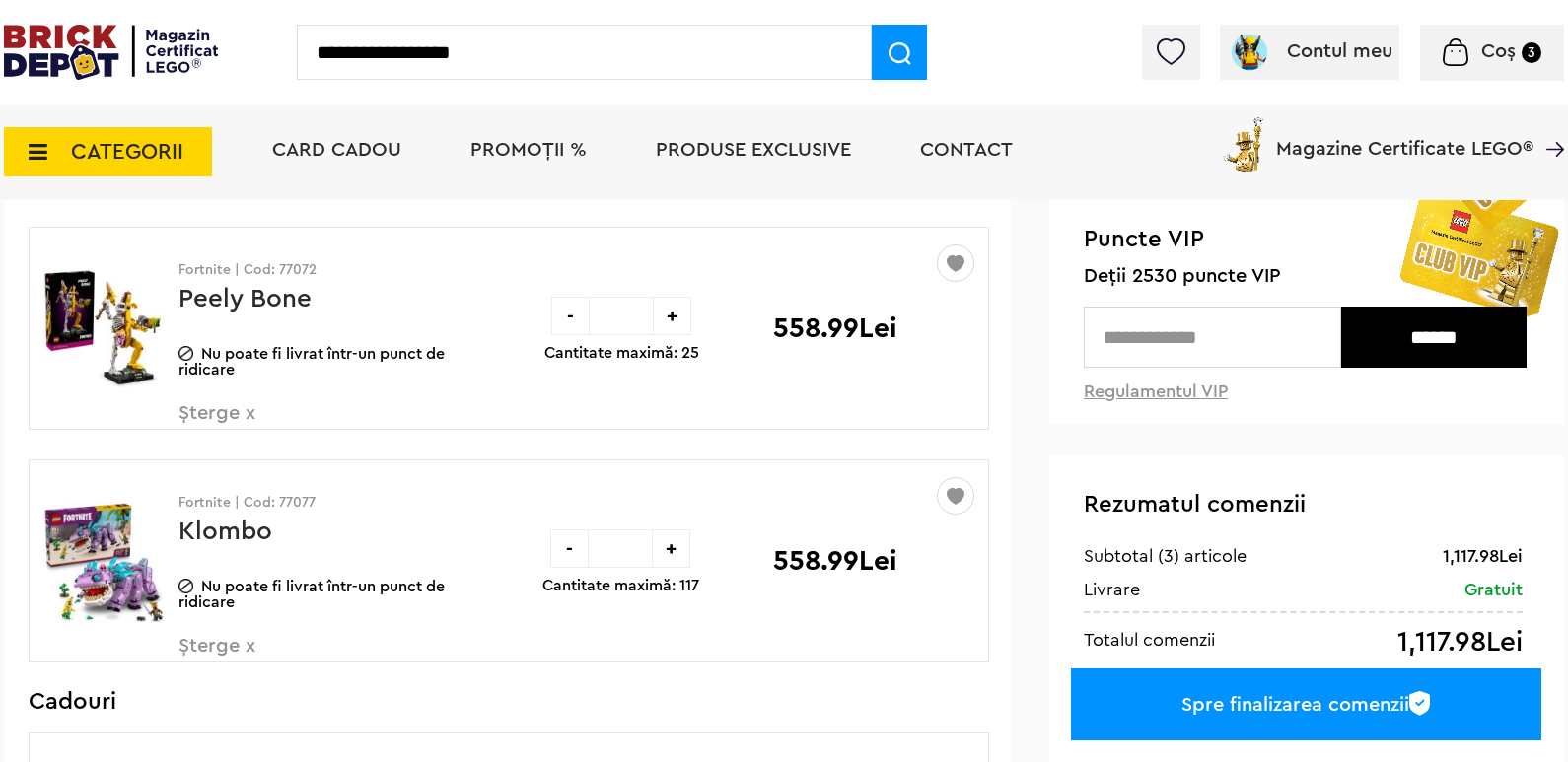 type on "**********" 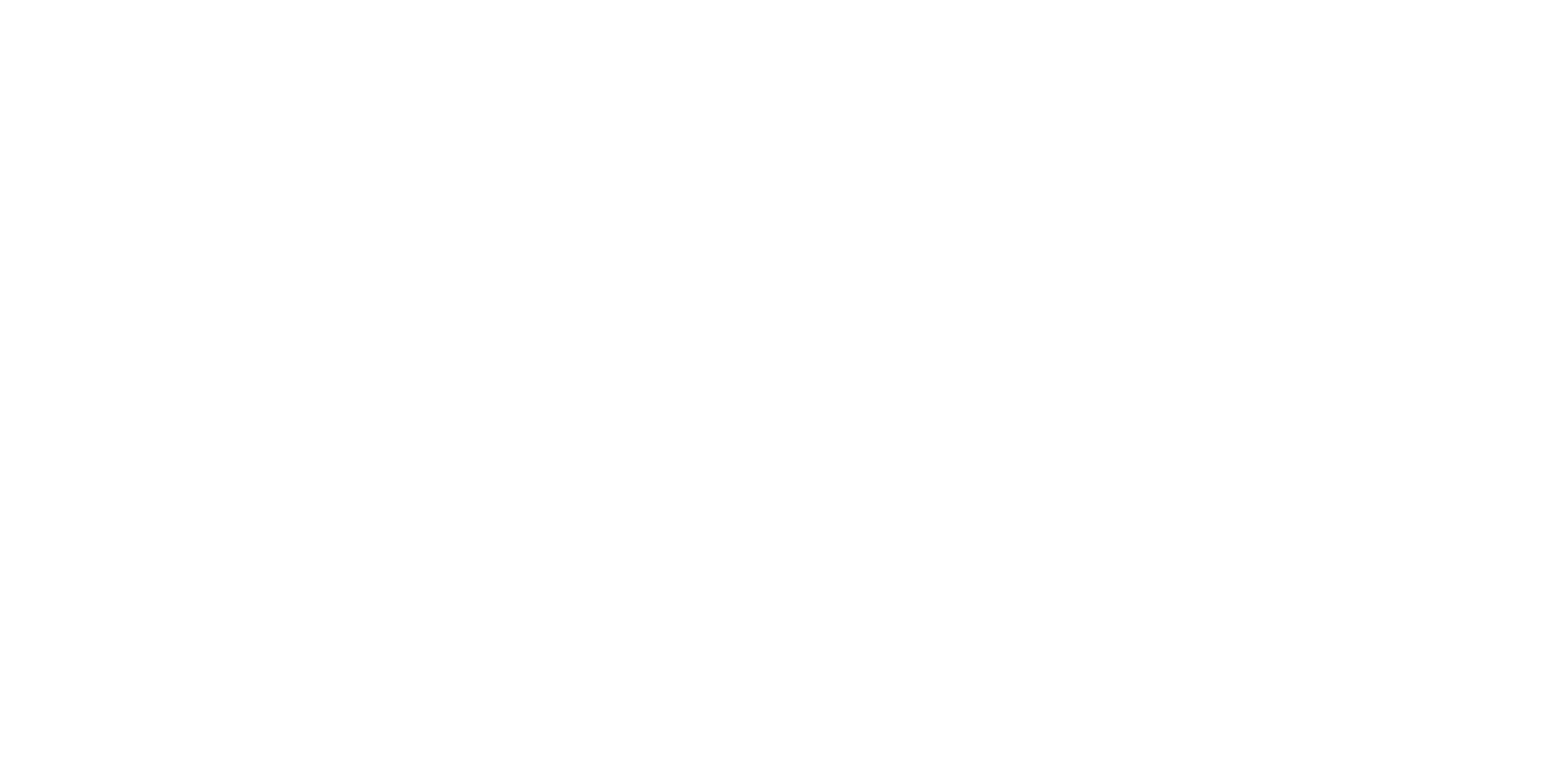scroll, scrollTop: 0, scrollLeft: 0, axis: both 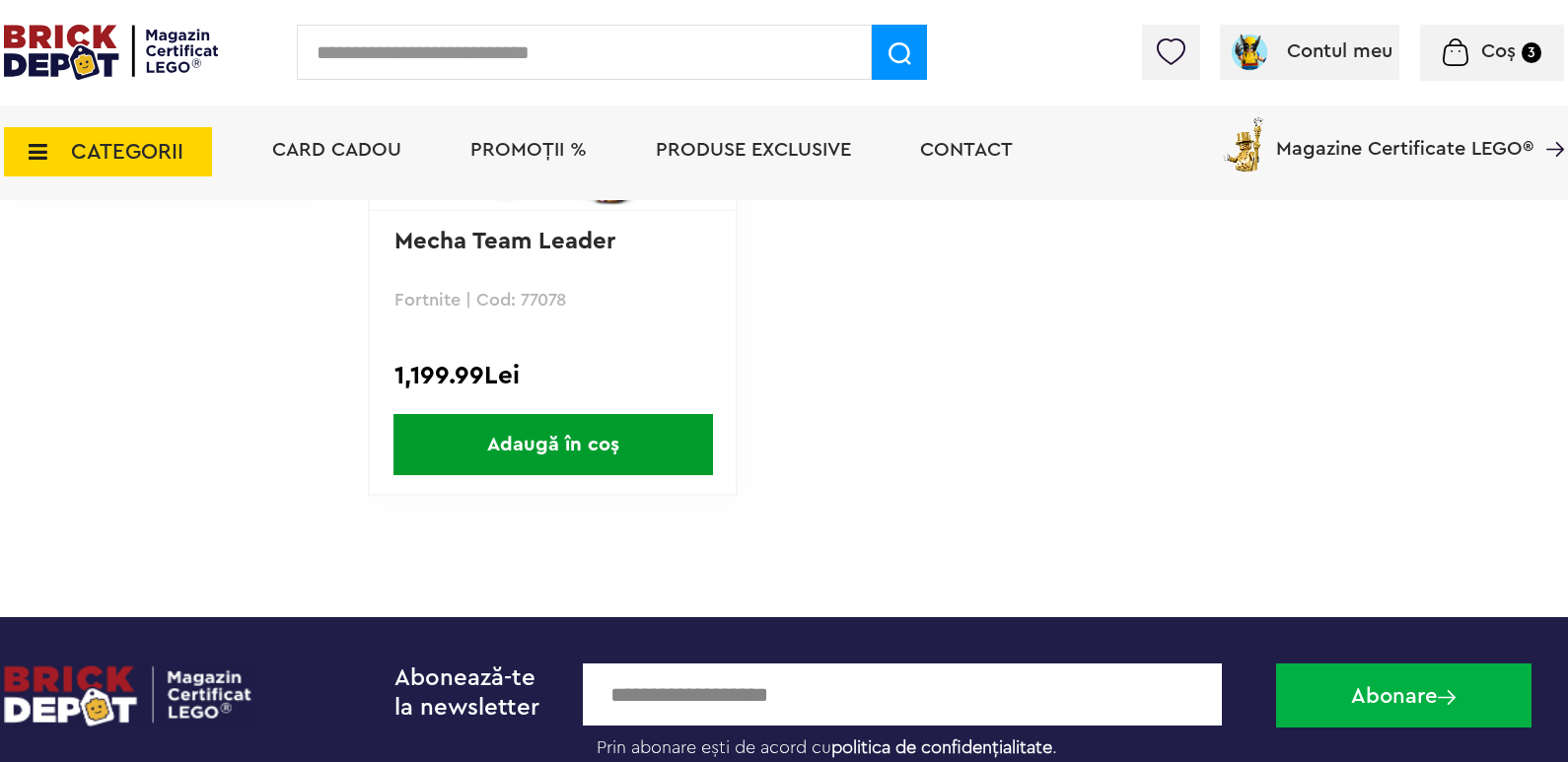 click on "Adaugă în coș" at bounding box center (553, 445) 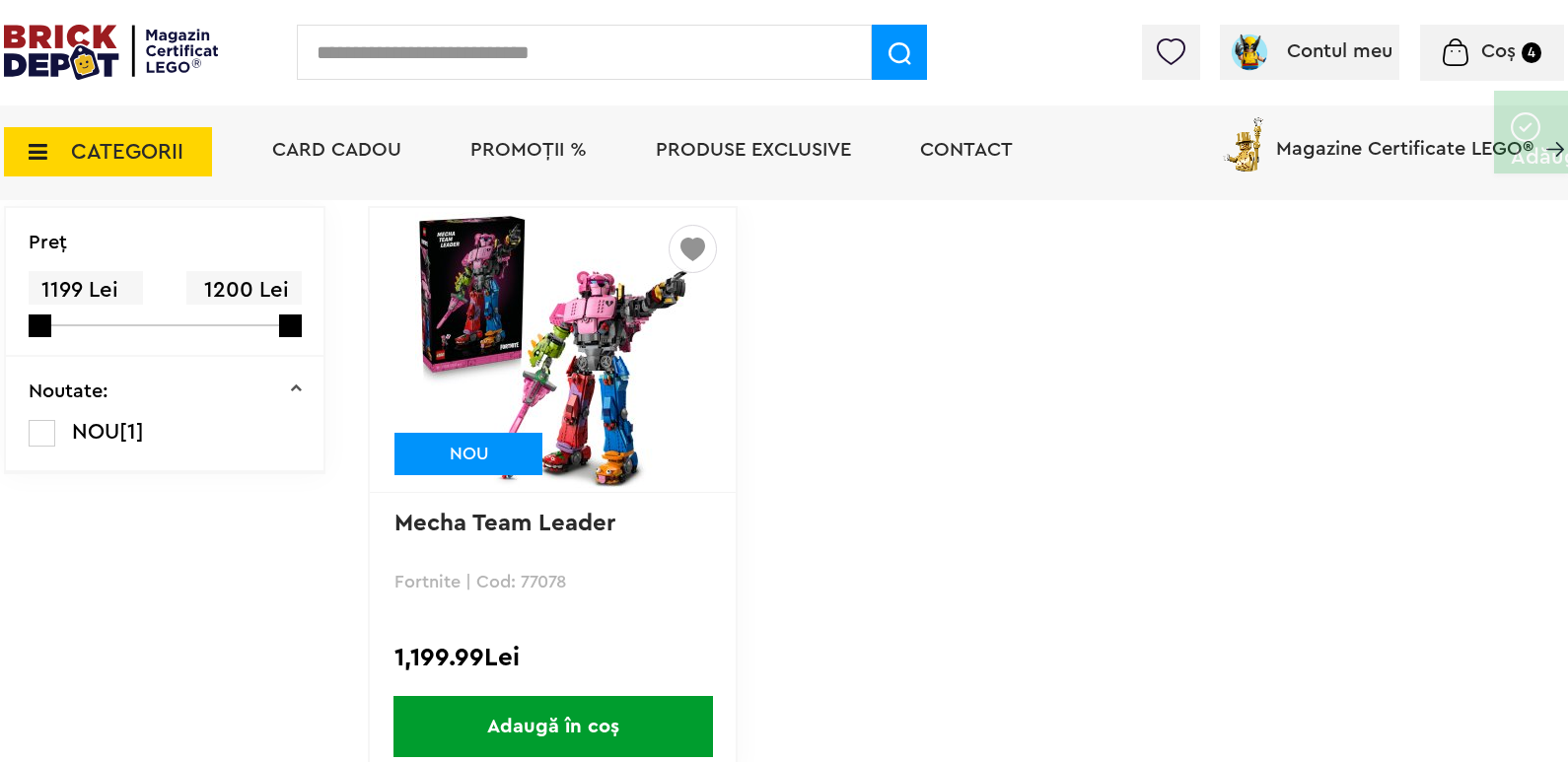 scroll, scrollTop: 165, scrollLeft: 0, axis: vertical 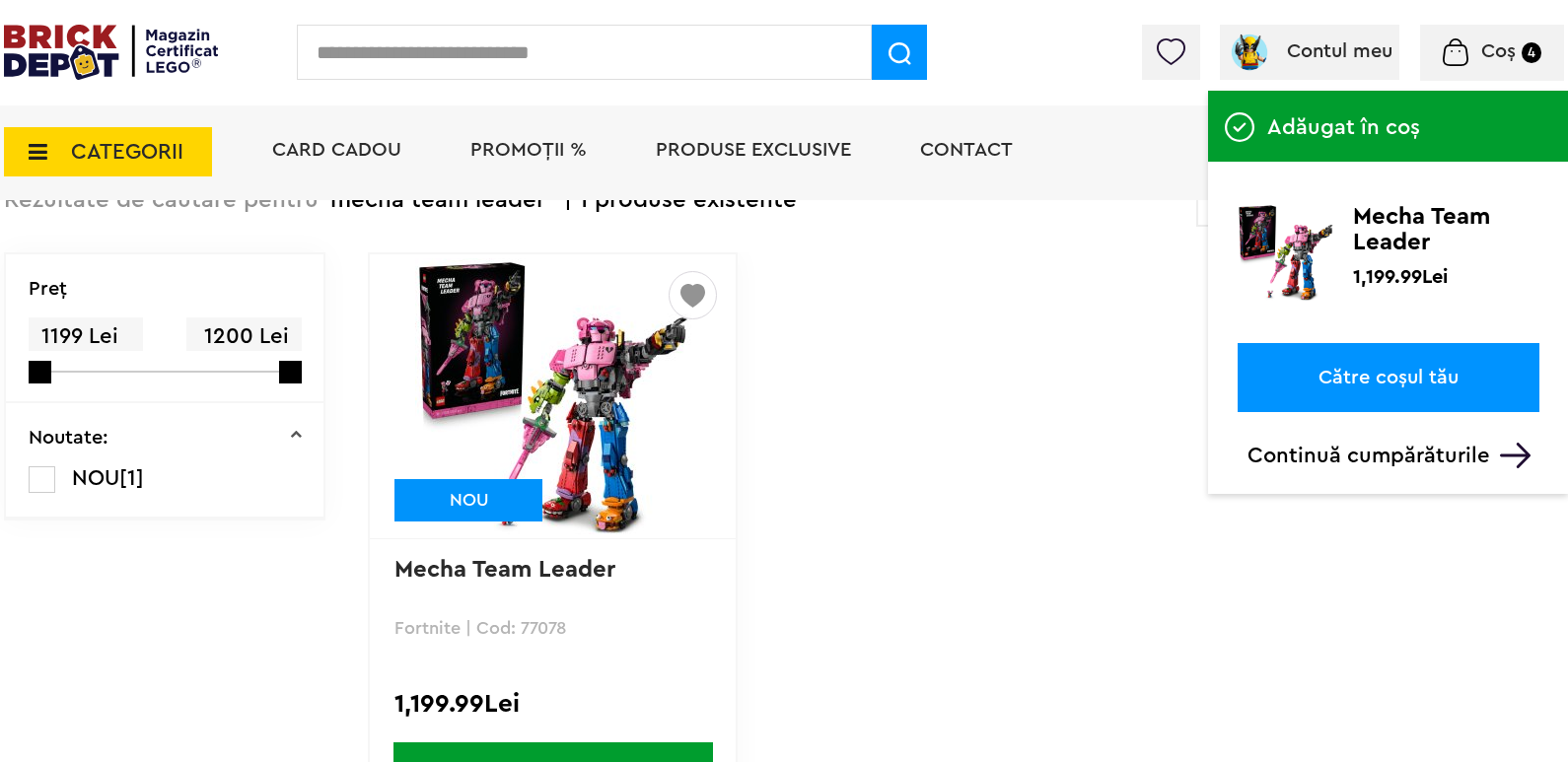 click on "Coș   4" at bounding box center [1492, 51] 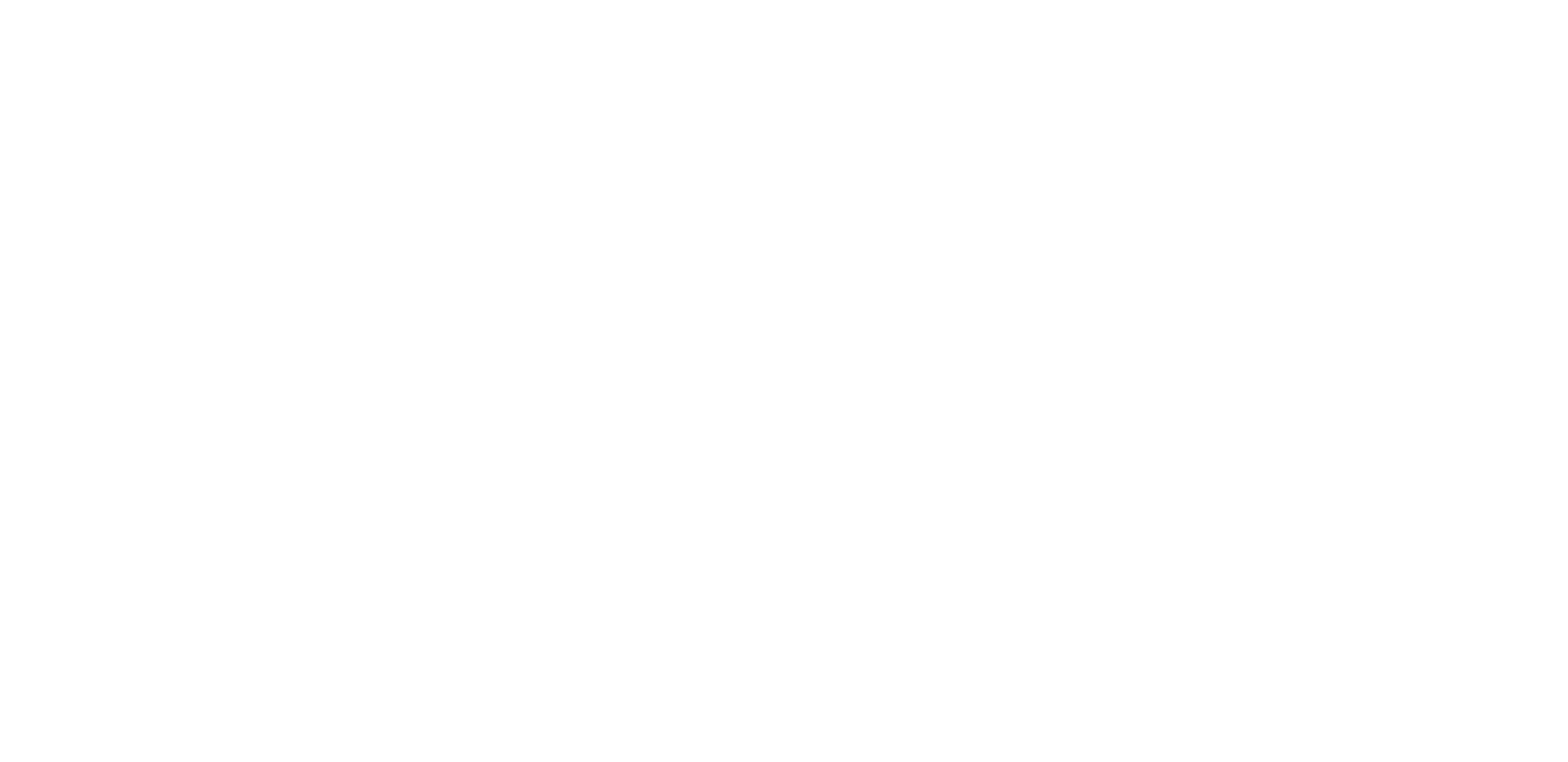 scroll, scrollTop: 0, scrollLeft: 0, axis: both 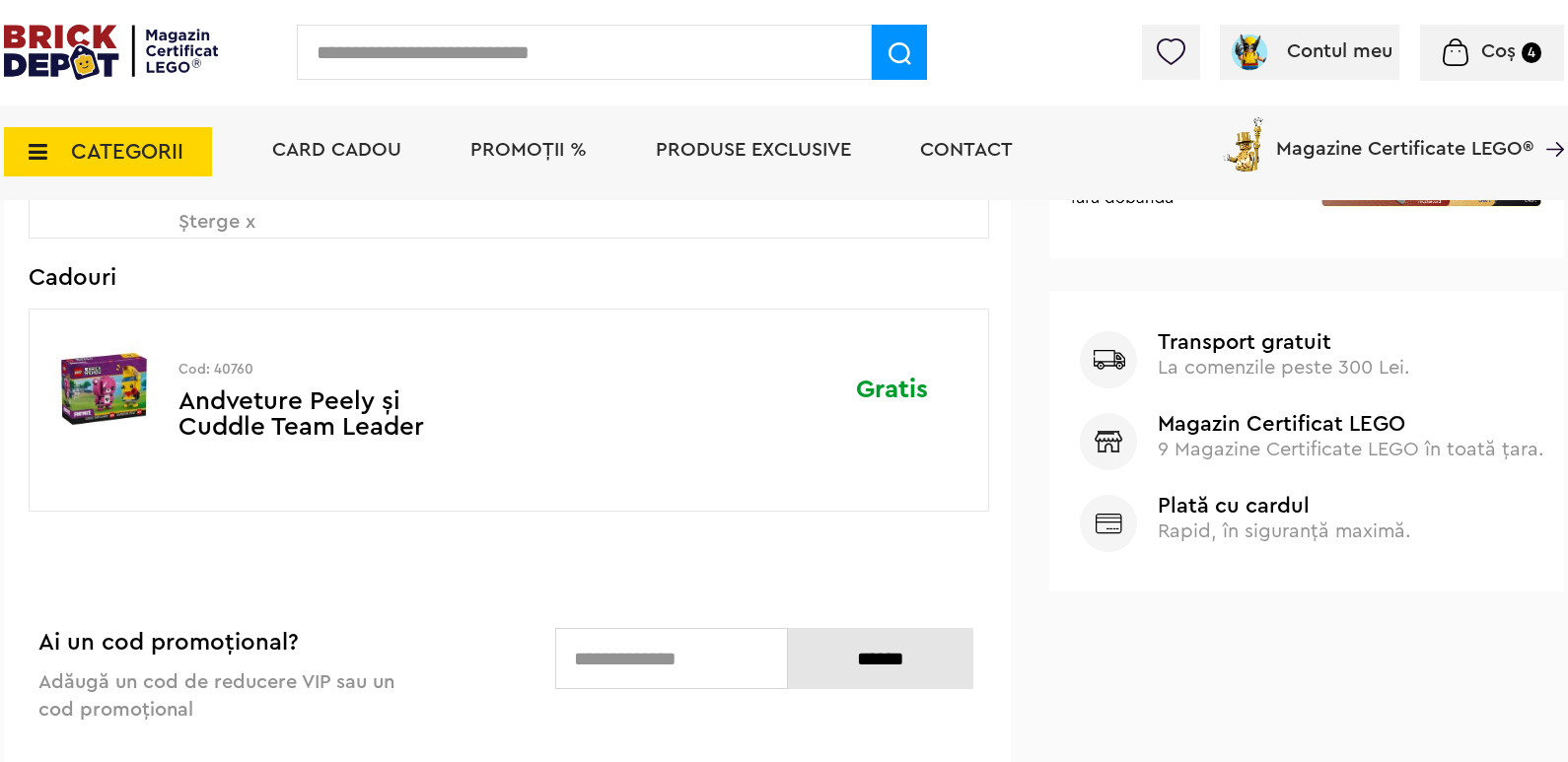 click at bounding box center [104, 389] 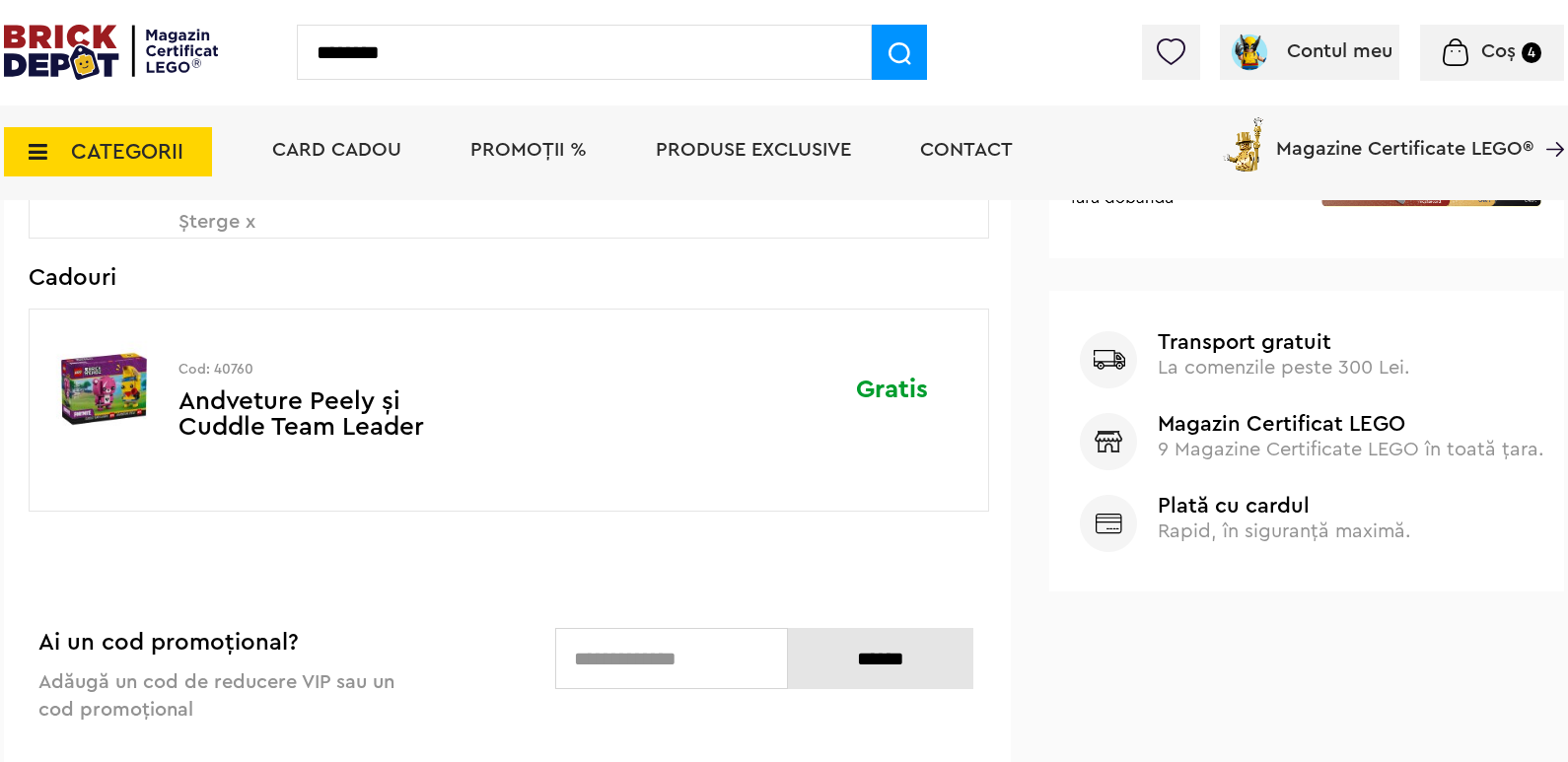 type on "********" 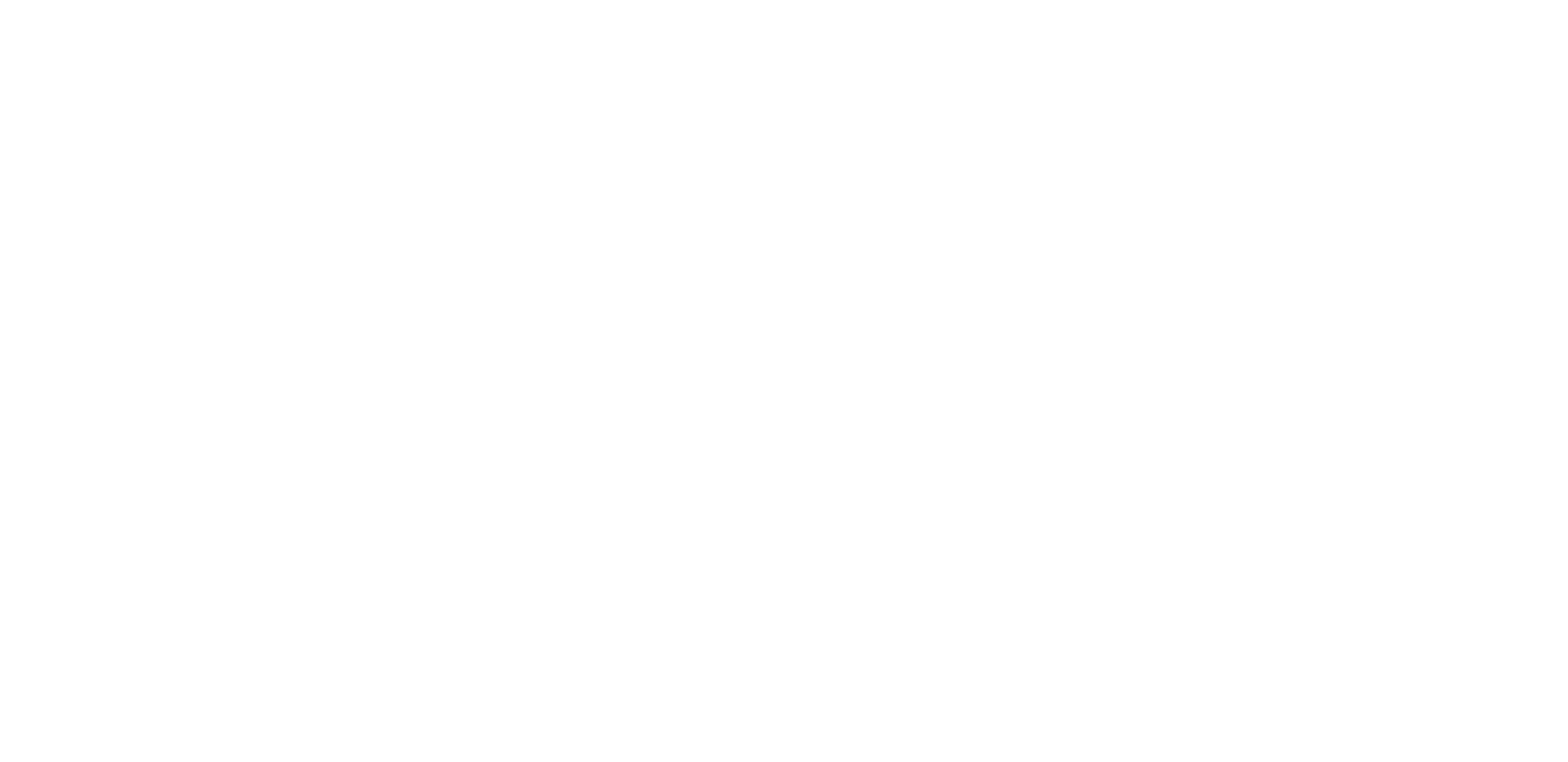 scroll, scrollTop: 0, scrollLeft: 0, axis: both 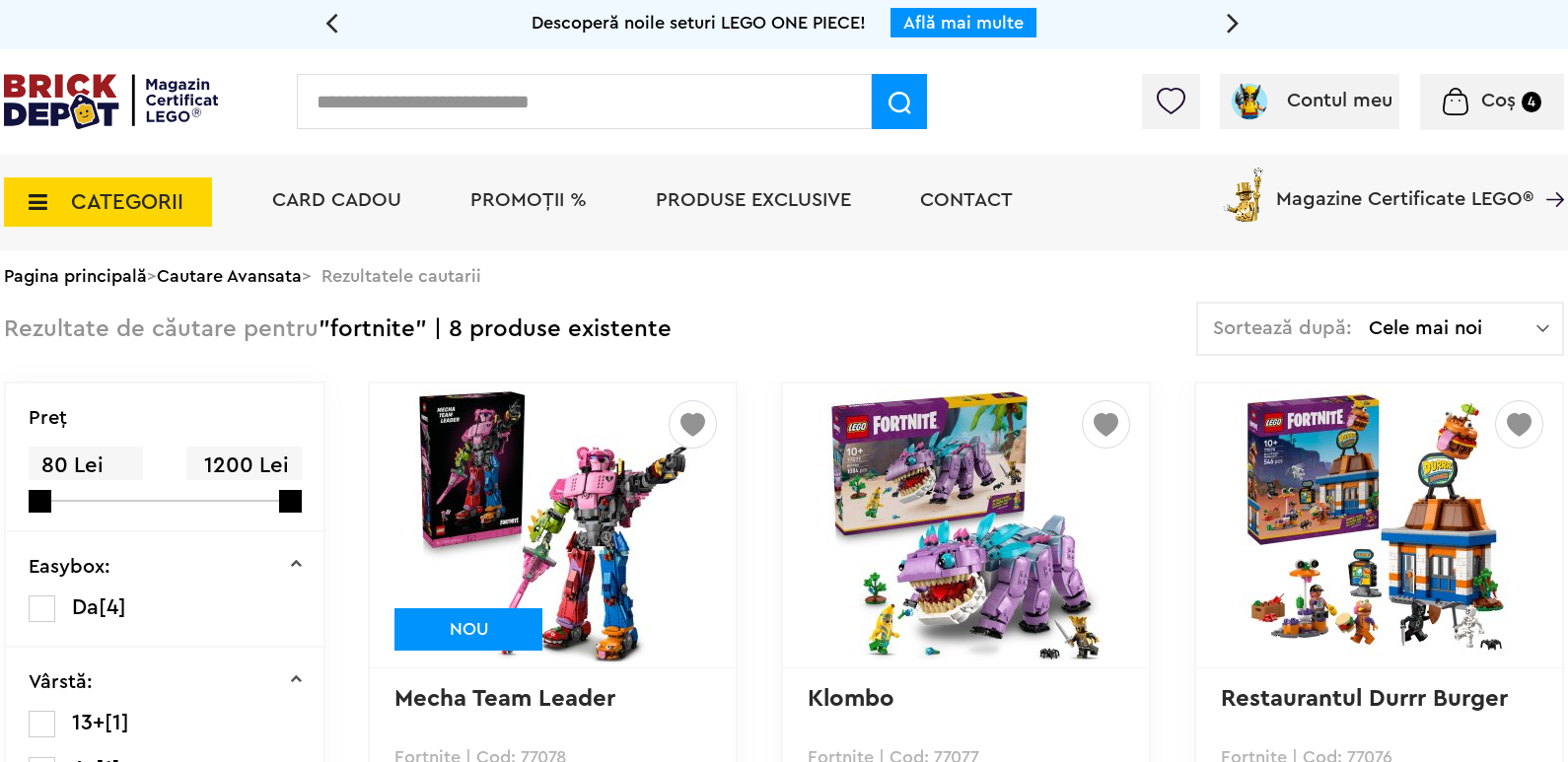 click at bounding box center [584, 102] 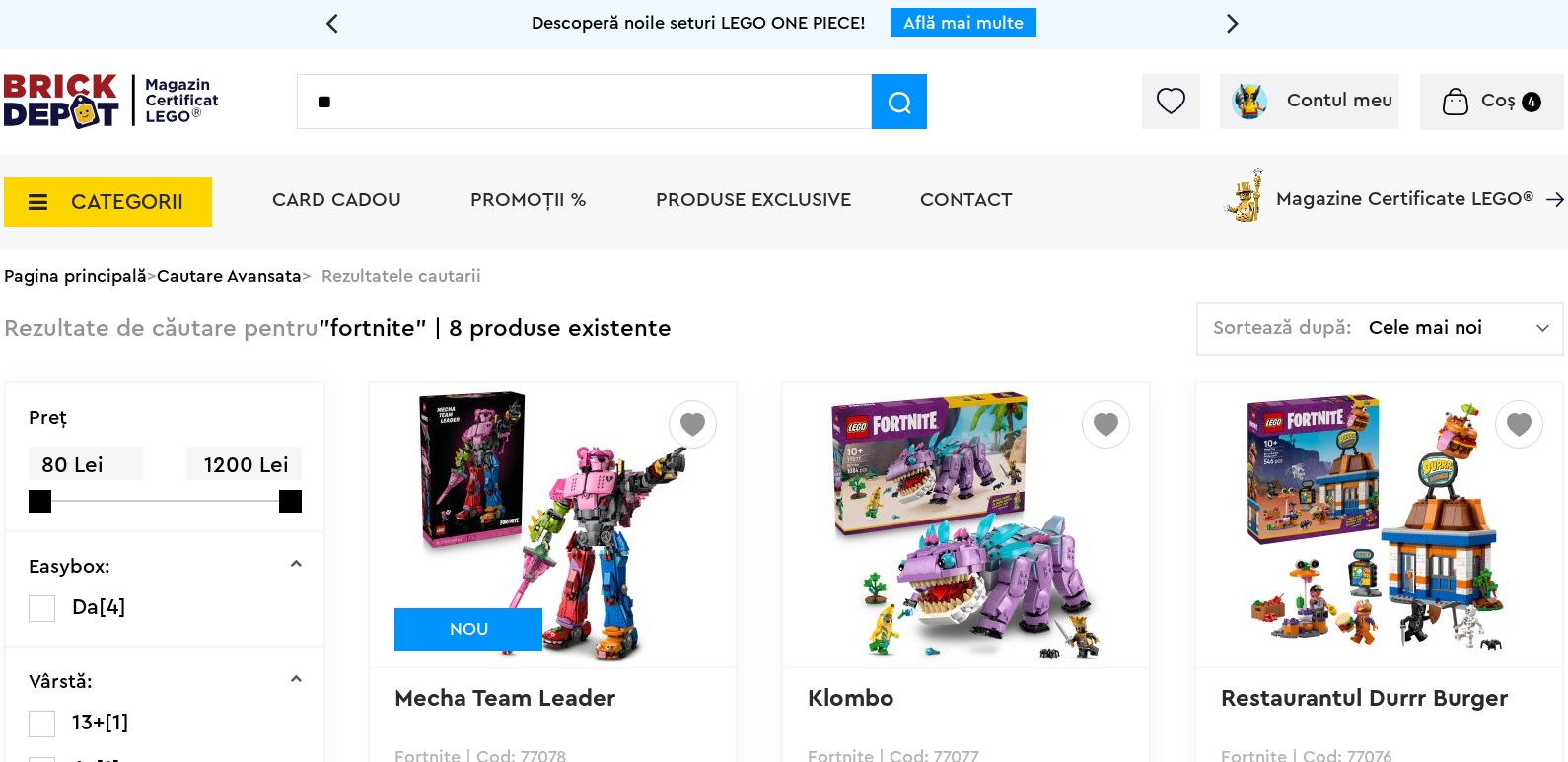 type on "*" 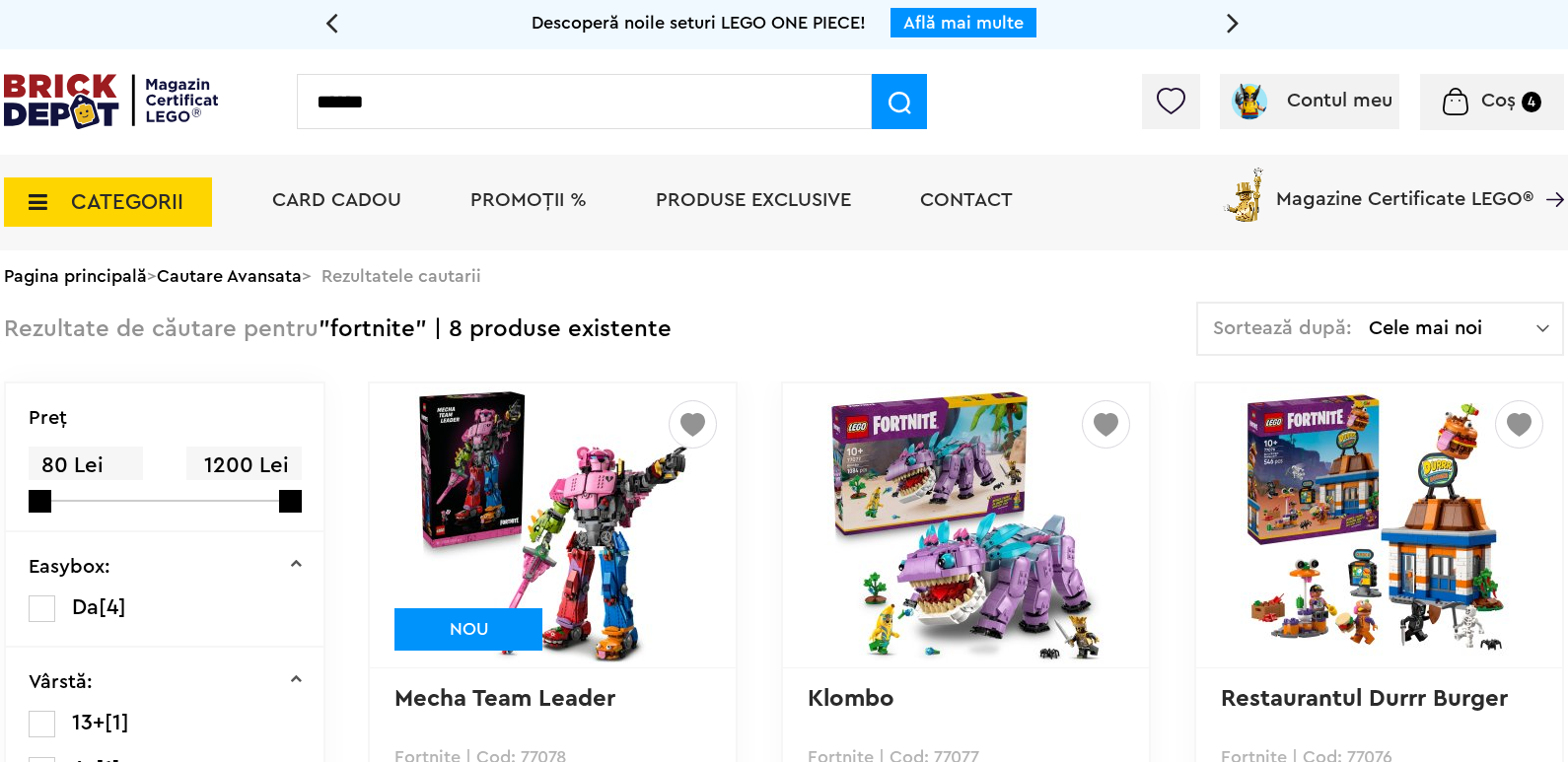 type on "******" 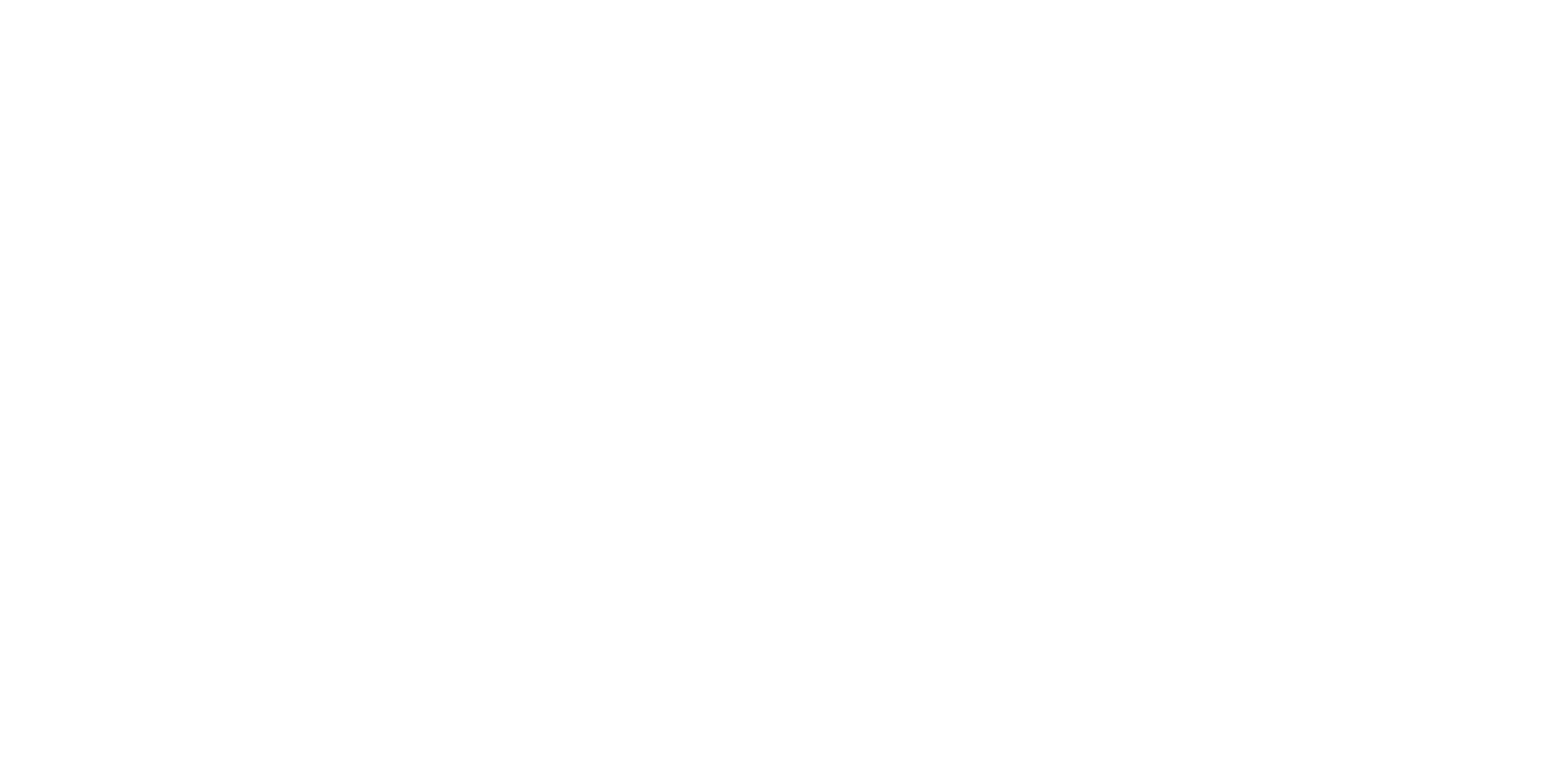 scroll, scrollTop: 0, scrollLeft: 0, axis: both 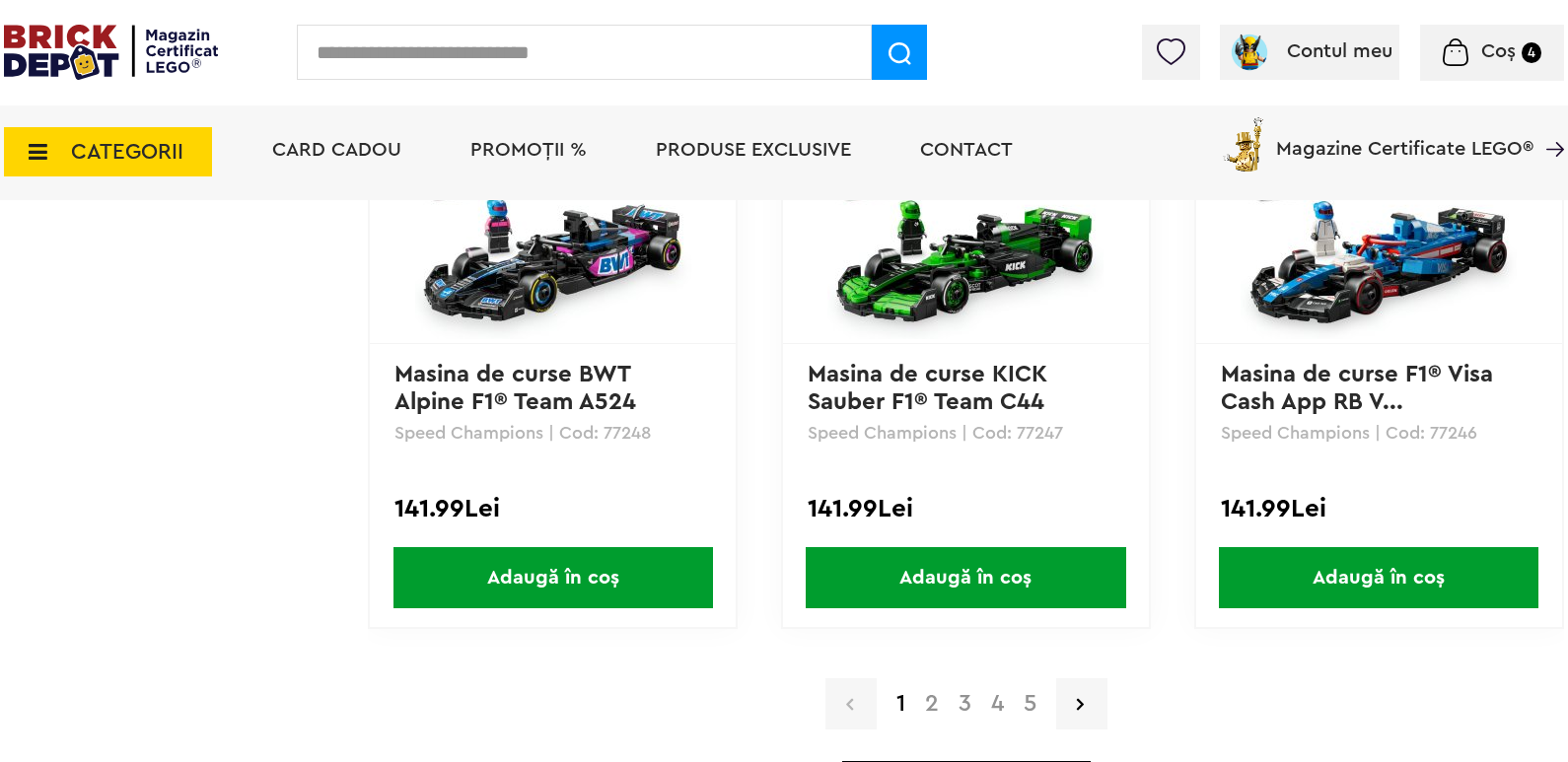 click at bounding box center [1171, 51] 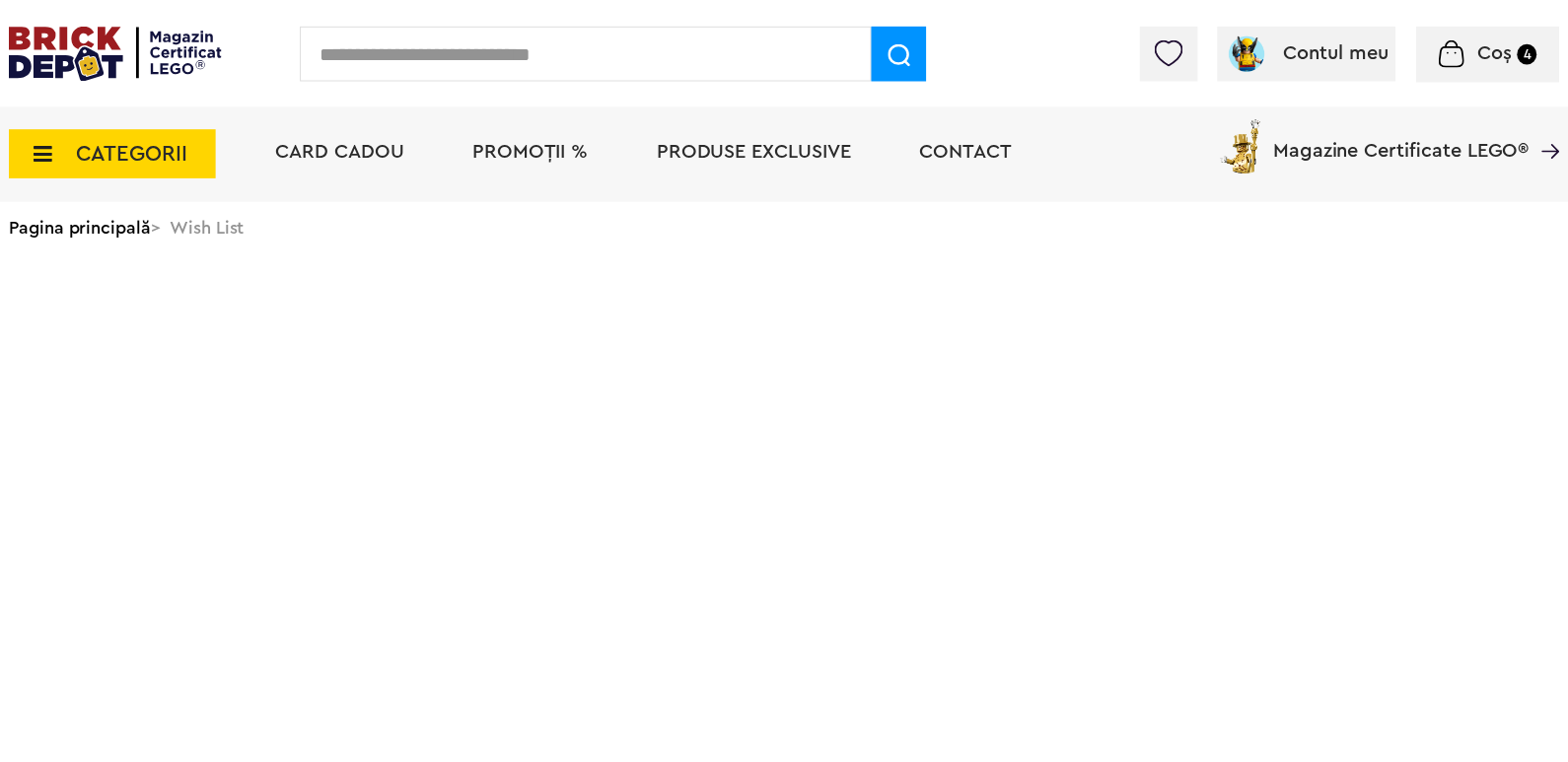 scroll, scrollTop: 0, scrollLeft: 0, axis: both 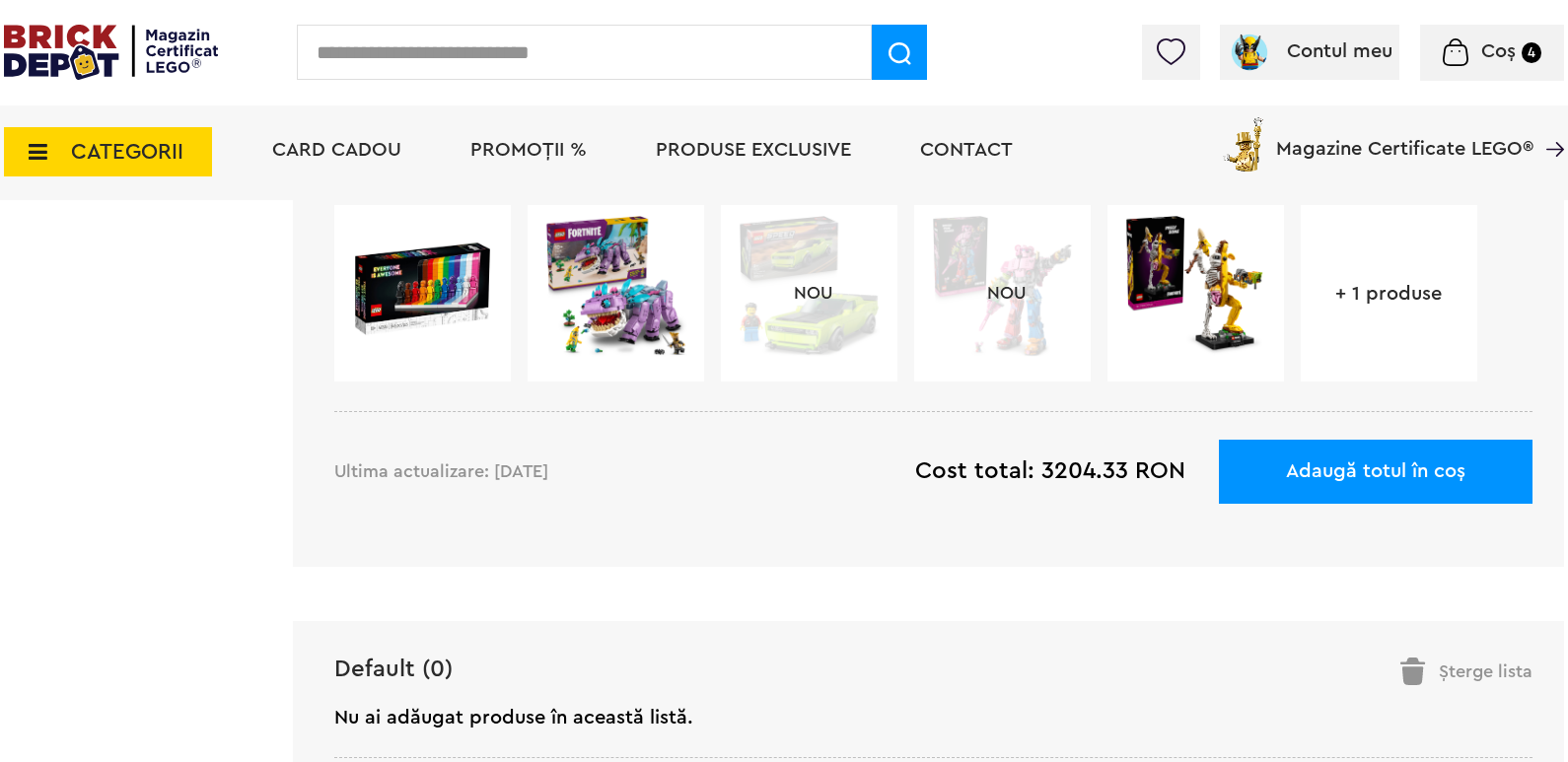 click on "+ 1 produse" at bounding box center [1389, 294] 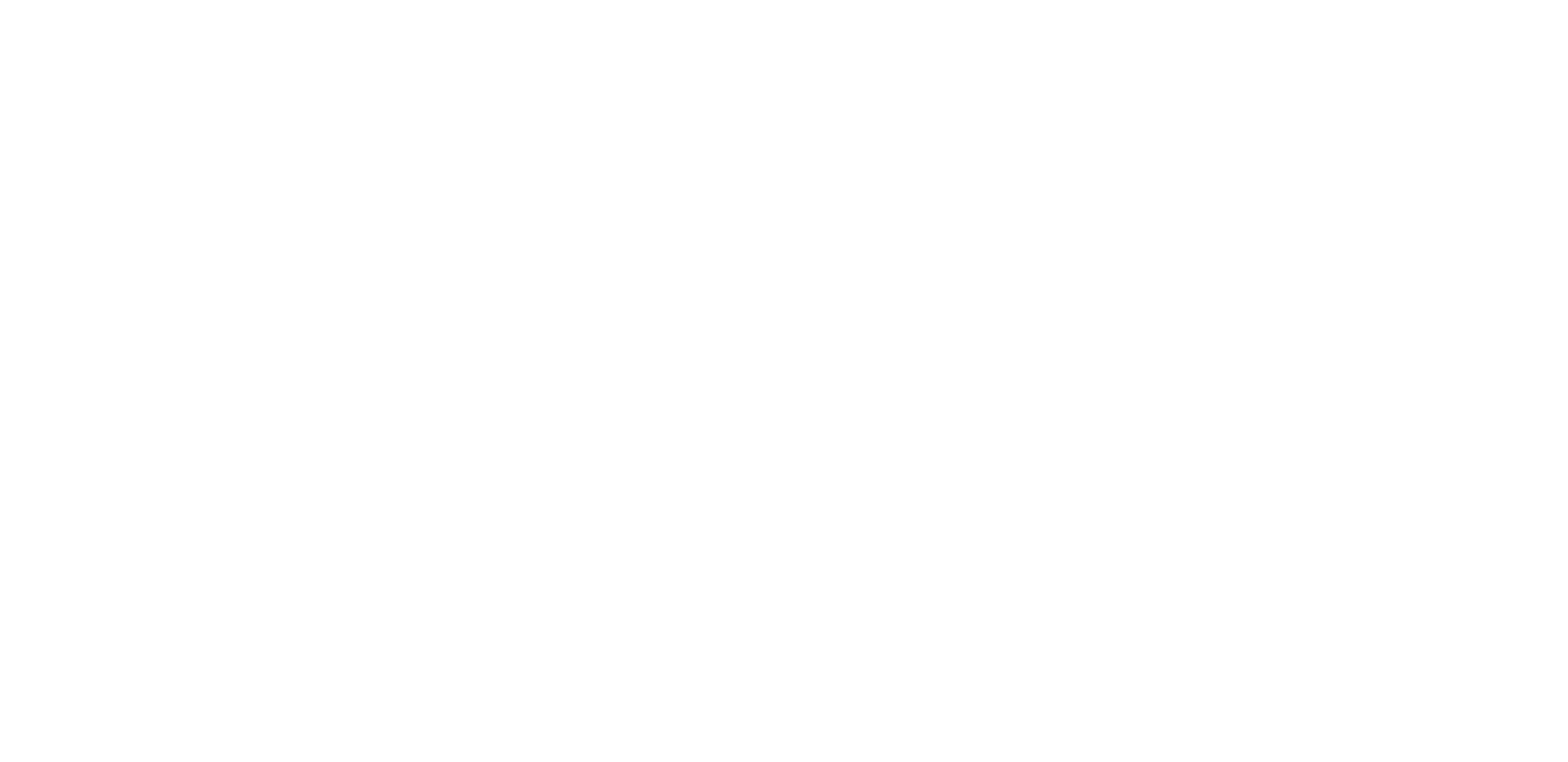 scroll, scrollTop: 0, scrollLeft: 0, axis: both 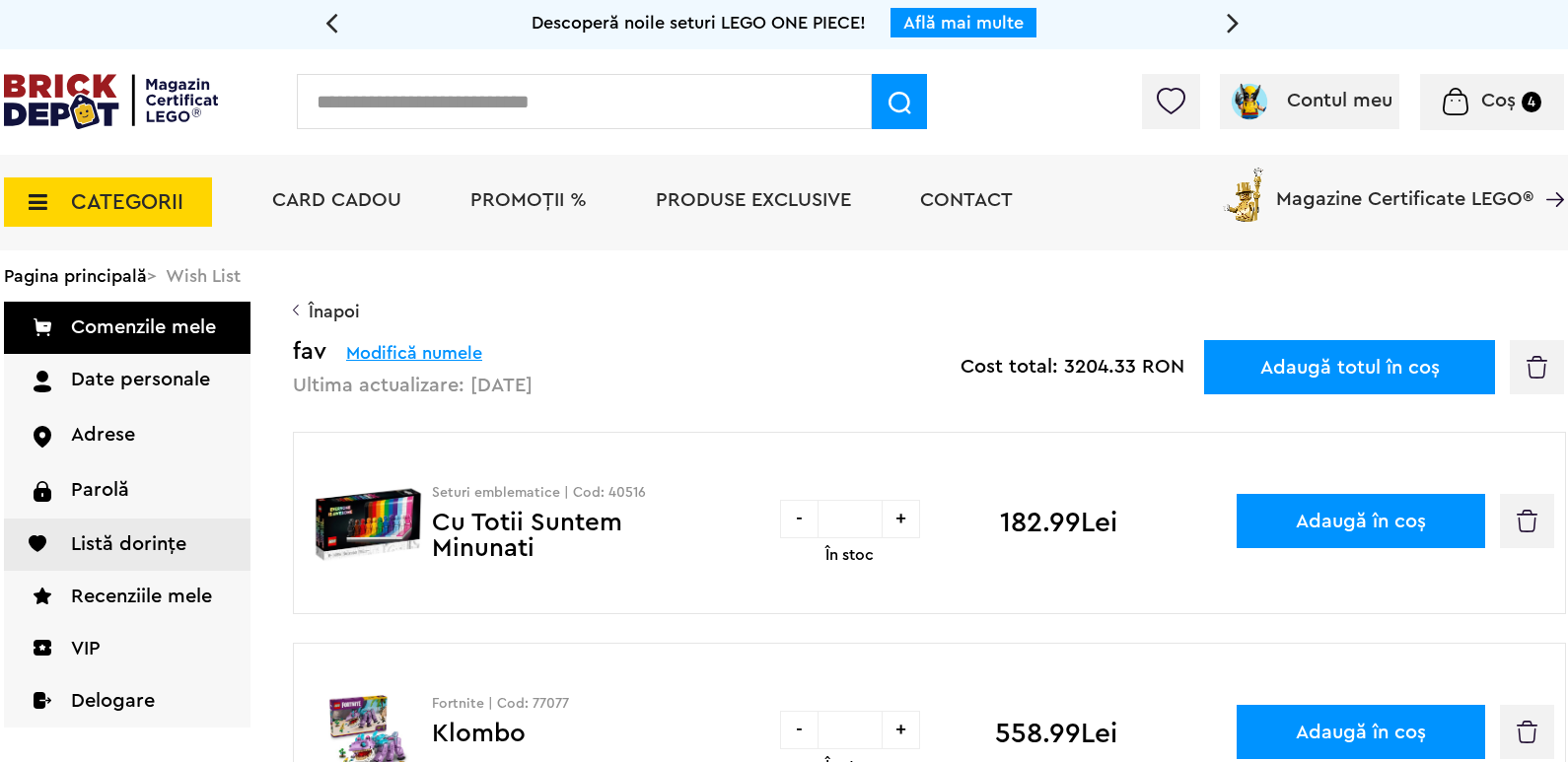 click at bounding box center [584, 102] 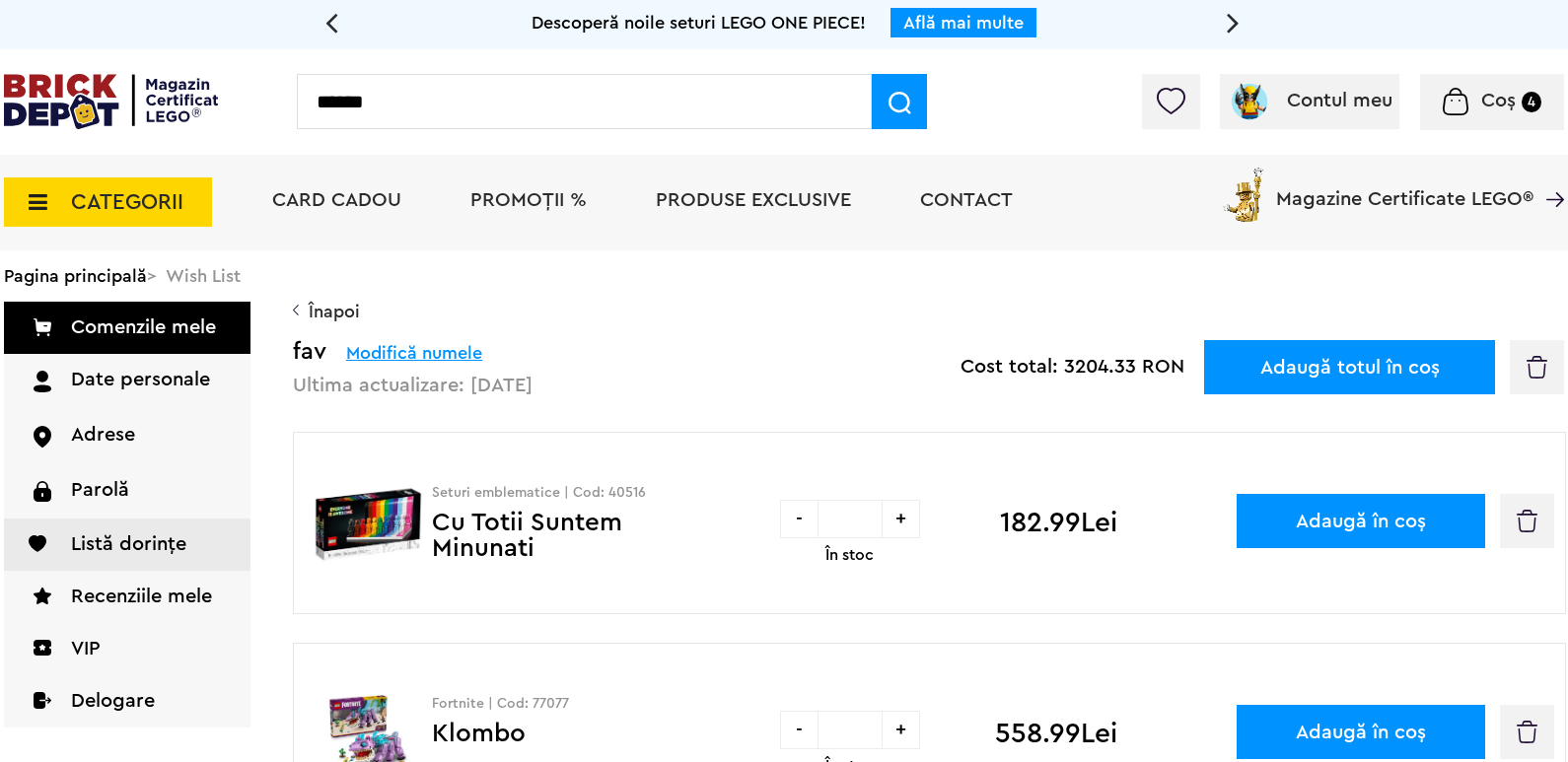 type on "******" 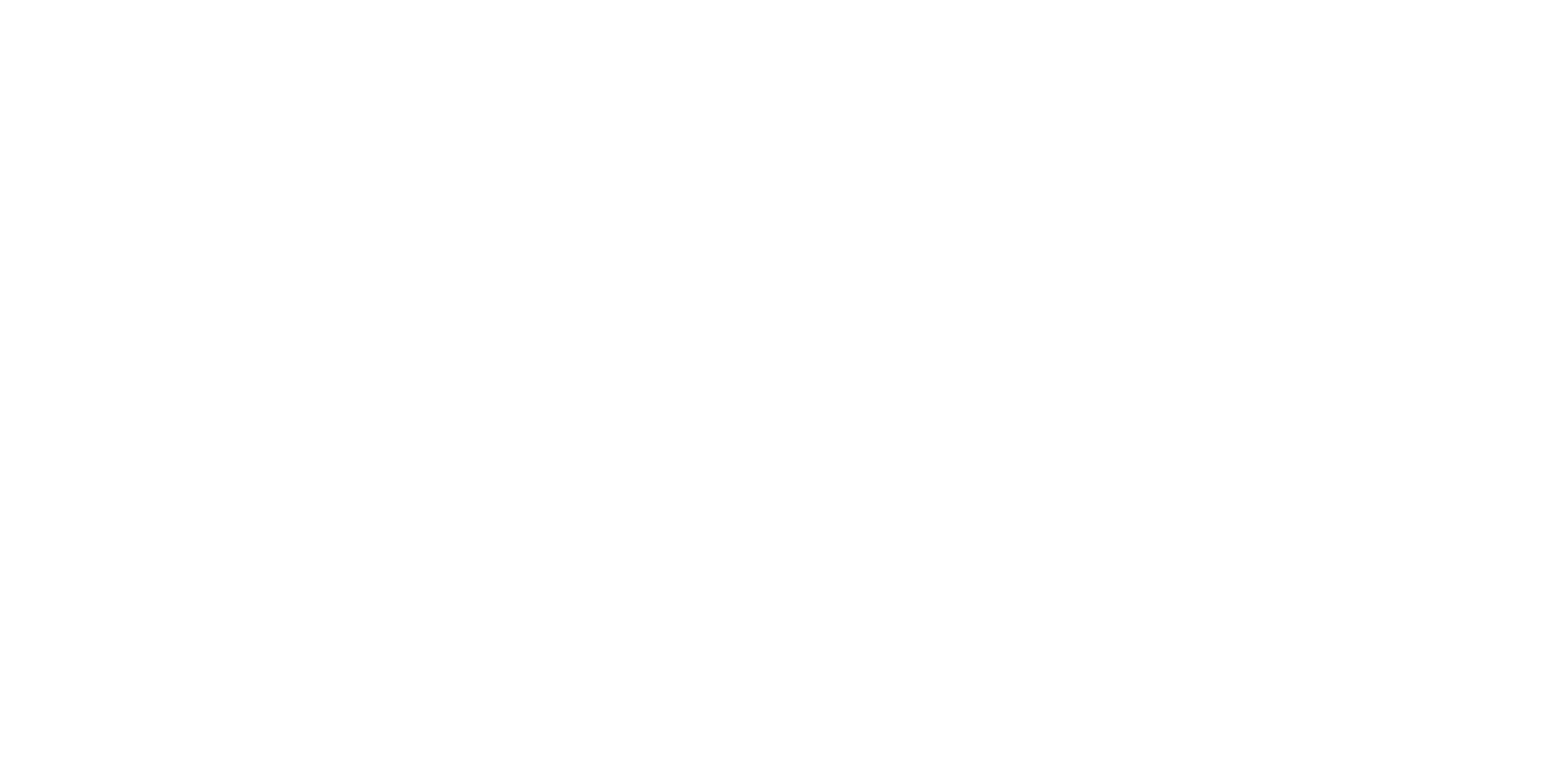 scroll, scrollTop: 0, scrollLeft: 0, axis: both 